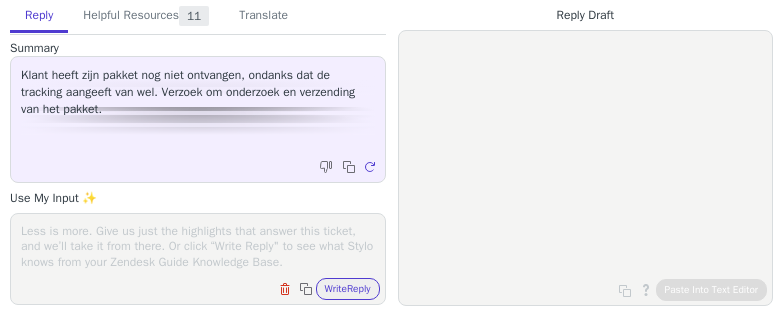 scroll, scrollTop: 0, scrollLeft: 0, axis: both 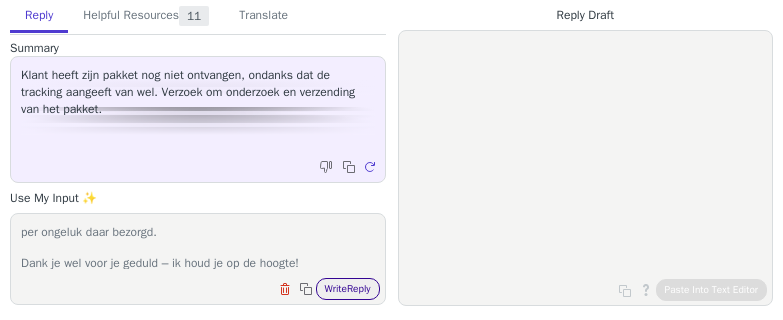 type on "Beste [PERSON],
Bedankt voor je bericht. Wat leuk om te horen dat je een IXXI hebt besteld! Vervelend dat je deze nog niet hebt ontvangen, maar geen zorgen – ik help je graag verder.
Ik neem direct contact op met PostNL zodat zij kunnen onderzoeken waar je pakket zich op dit moment bevindt. Ze zullen navraag doen bij het depot en de bezorgdienst. Binnen vier werkdagen verwachten we meer duidelijkheid te hebben. Tot die tijd is het helaas even afwachten, maar zodra ik meer weet, laat ik het je meteen weten.
Heb je toevallig al bij je buren gevraagd? Soms wordt een pakket per ongeluk daar bezorgd.
Dank je wel voor je geduld – ik houd je op de hoogte!" 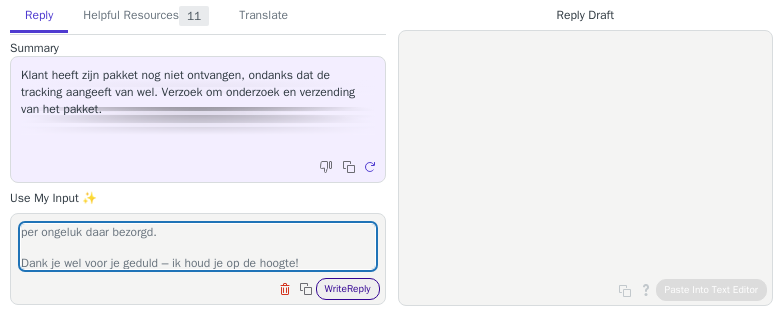 click on "Write  Reply" at bounding box center [348, 289] 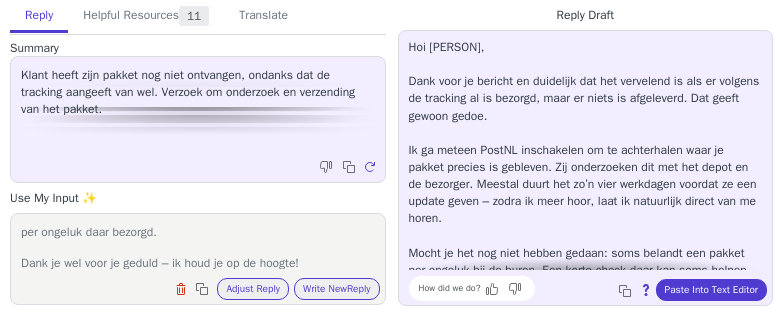 scroll, scrollTop: 0, scrollLeft: 0, axis: both 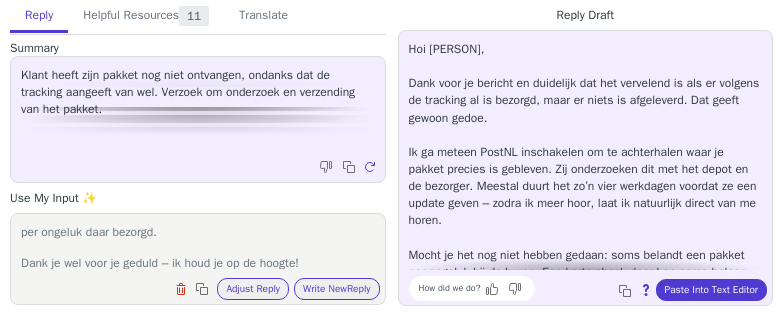 click on "Beste Mi,
Bedankt voor je bericht. Wat leuk om te horen dat je een IXXI hebt besteld! Vervelend dat je deze nog niet hebt ontvangen, maar geen zorgen – ik help je graag verder.
Ik neem direct contact op met PostNL zodat zij kunnen onderzoeken waar je pakket zich op dit moment bevindt. Ze zullen navraag doen bij het depot en de bezorgdienst. Binnen vier werkdagen verwachten we meer duidelijkheid te hebben. Tot die tijd is het helaas even afwachten, maar zodra ik meer weet, laat ik het je meteen weten.
Heb je toevallig al bij je buren gevraagd? Soms wordt een pakket per ongeluk daar bezorgd.
Dank je wel voor je geduld – ik houd je op de hoogte!" at bounding box center (198, 246) 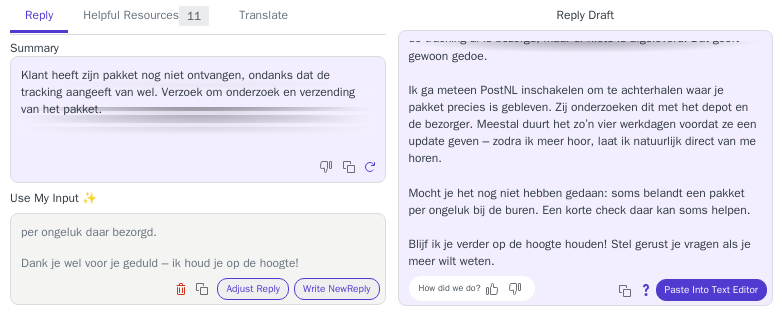 scroll, scrollTop: 80, scrollLeft: 0, axis: vertical 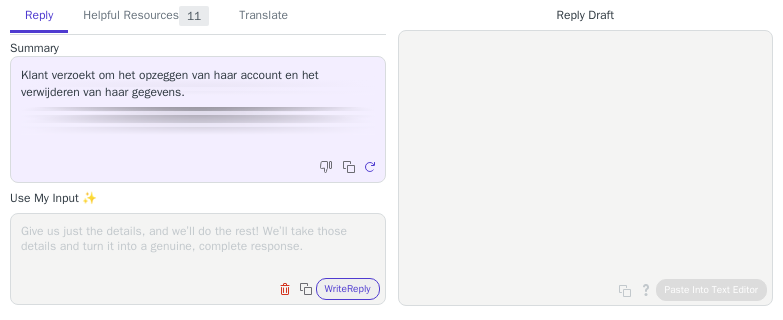 click on "Clear field Copy to clipboard Write  Reply" at bounding box center [208, 287] 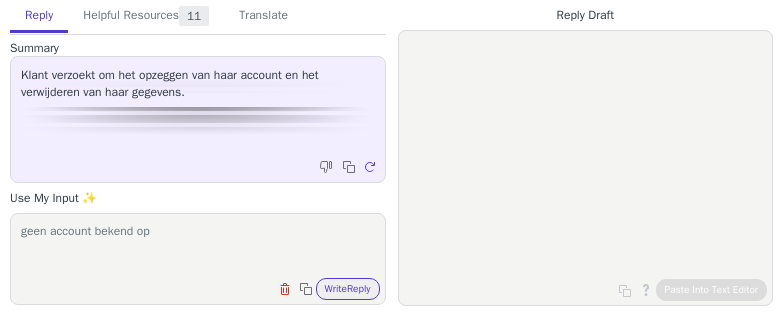 paste on "[NAME]" 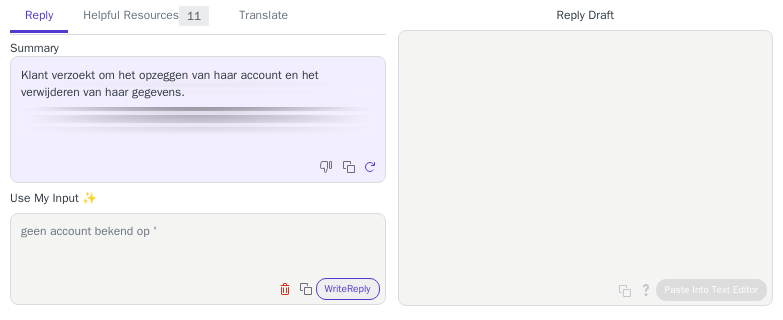 paste on "[EMAIL]" 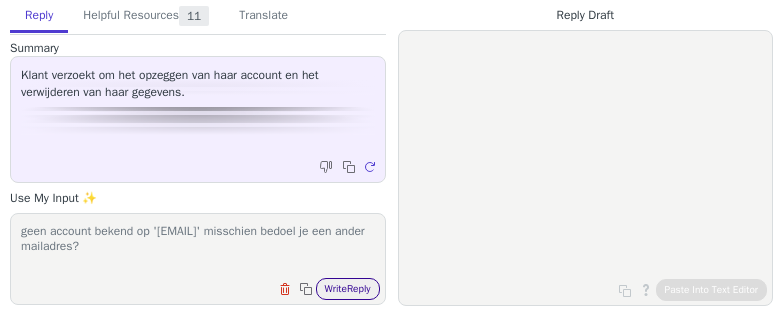 type on "geen account bekend op '[EMAIL]' misschien bedoel je een ander mailadres?" 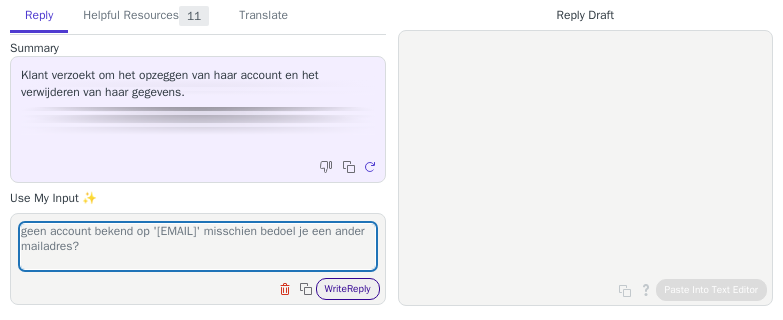 click on "Write  Reply" at bounding box center [348, 289] 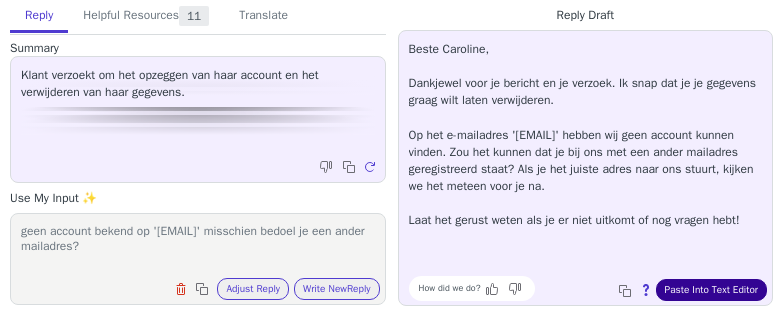 click on "Paste Into Text Editor" at bounding box center (711, 290) 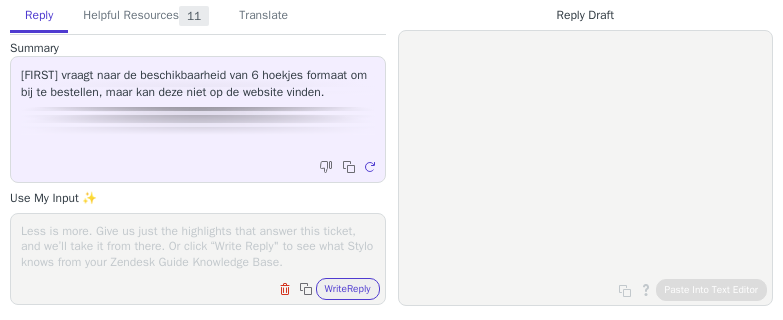 scroll, scrollTop: 0, scrollLeft: 0, axis: both 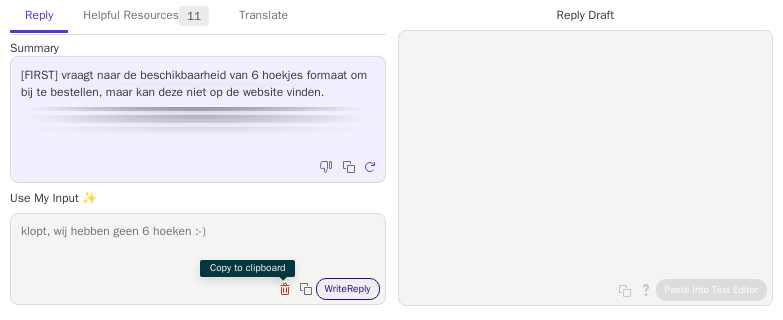 type on "klopt, wij hebben geen 6 hoeken :-)" 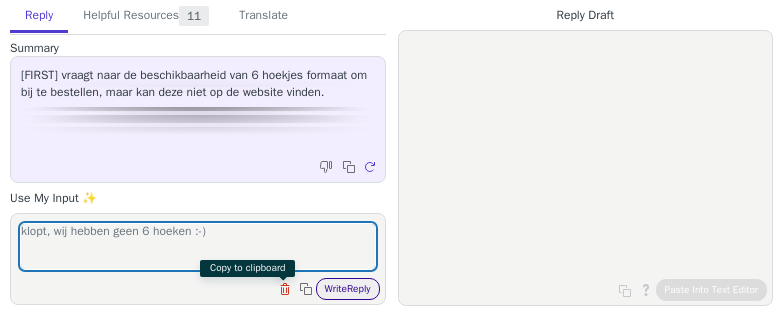 click on "Write  Reply" at bounding box center [348, 289] 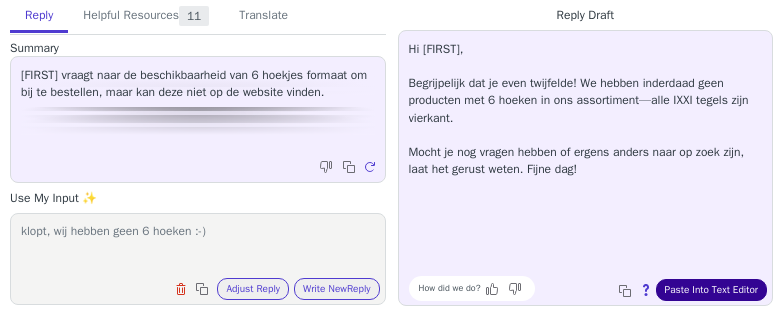 click on "Paste Into Text Editor" at bounding box center [711, 290] 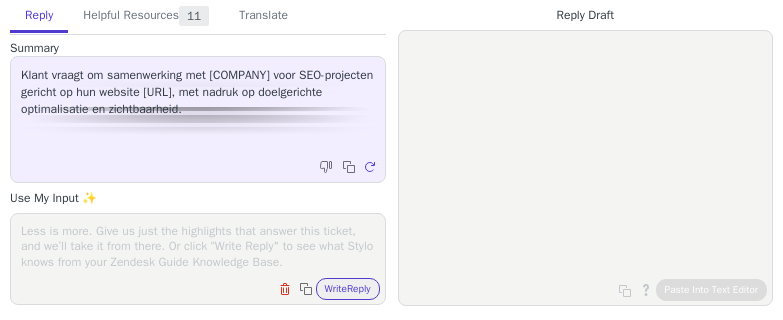 scroll, scrollTop: 0, scrollLeft: 0, axis: both 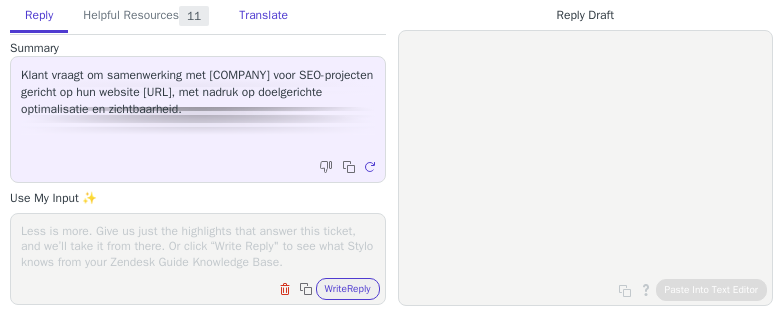 click on "Translate" at bounding box center [263, 16] 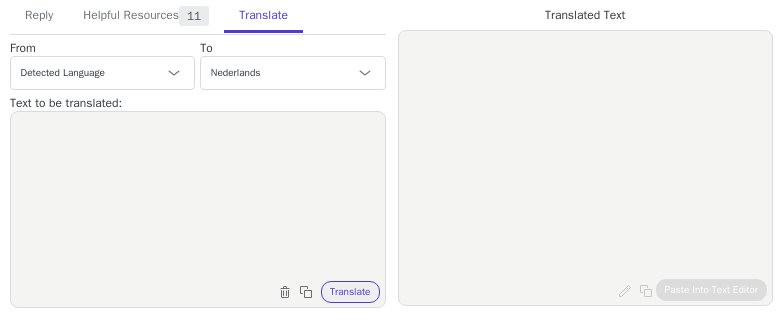 click at bounding box center (198, 197) 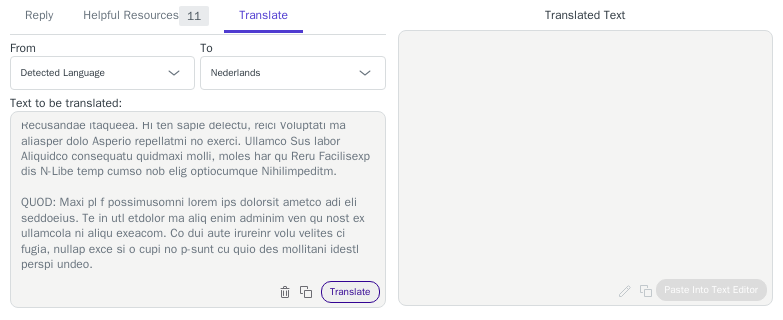 type on "Hallo Herr Schreurs,
wir sind aktuell für Keywords wie „wandtattoo außenbereich“ und ähnlichen auf der Suche nach einem geeigneten SEO-Referenzprojekt mit konkreten Zielvereinbarungen. Daher wollten wir an dieser Stelle gerne die Gelegenheit nutzen, um mit Ihnen proaktiv bezüglich Ihrer Webseite www.ixxi.com Kontakt aufzunehmen.
Seocomplete ist zusätzlich einer der wenigen Agenturen, die sich bereits auch auf alle gängigen KI-Suchmaschinen spezialisiert hat und platzieren dort unsere Kunden unter relevanten Suchanfragen in den ersten Platzierungsvorschlägen. Auch hier sind wir sehr interessiert mit Ihnen ein Referenzprojekt auszubauen.
Derartige Referenzprojekte nutzen wir gezielt in unserer Interessenten-Beratung, um damit ein optimales Beispiel unserer Leistung widerspiegeln zu können. Daher favorisieren wir hierfür Webseiten, die laut unserer Prüfung noch organisches Optimierungspotential haben, damit wir auch deutliche Unterschiede und positive Entwicklungen aufzeigen können.
Als ursprü..." 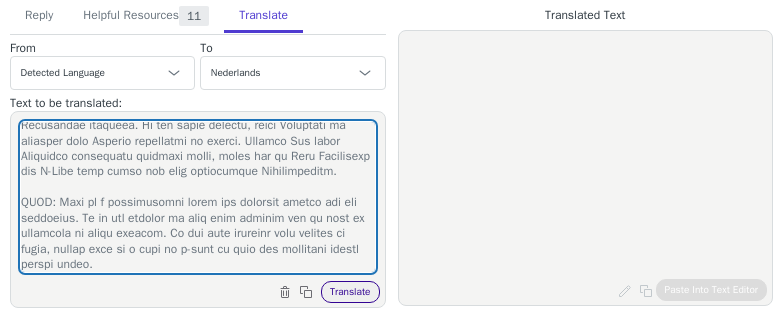 click on "Translate" at bounding box center (350, 292) 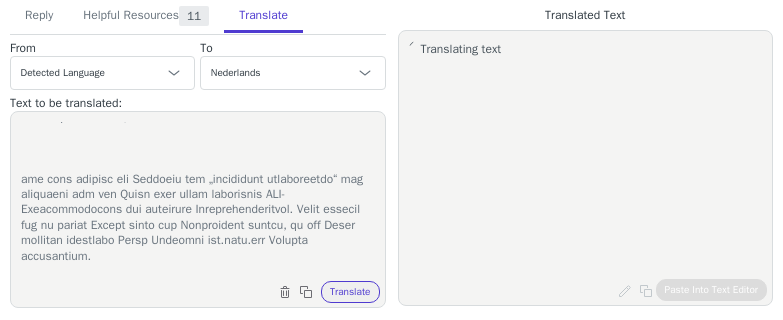 scroll, scrollTop: 0, scrollLeft: 0, axis: both 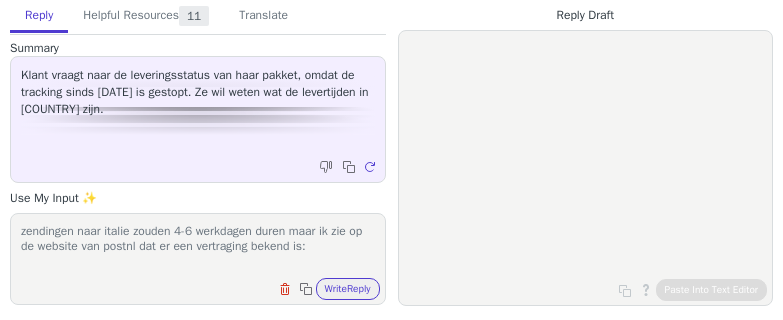 paste on "Vertraging
1 week
Locatie
[LAND]
Oorzaak
Door verwerkingsproblemen bij de Italiaanse postdienst verwachten we vertraging in de bezorging van post en pakketten in [LAND]." 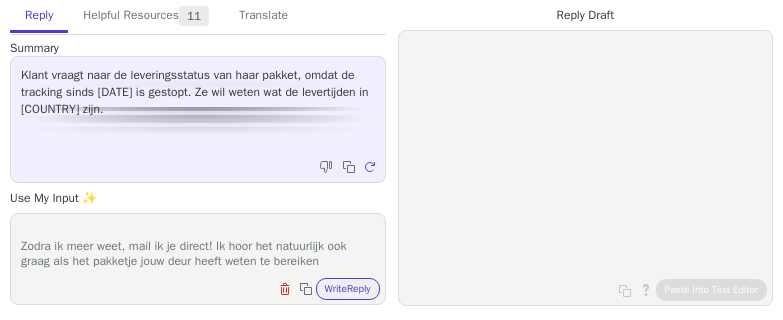 scroll, scrollTop: 323, scrollLeft: 0, axis: vertical 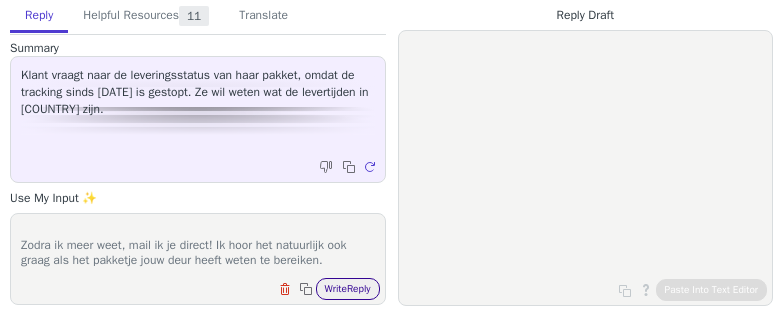 type on "zendingen naar [COUNTRY] zouden 4-6 werkdagen duren maar ik zie op de website van PostNL dat er een vertraging bekend is:
Vertraging
1 week
Locatie
[COUNTRY]
Oorzaak
Door verwerkingsproblemen bij de [NATIONALITY] postdienst verwachten we vertraging in de bezorging van post en pakketten in [COUNTRY].
Ik neem in de tussentijd contact op met PostNL om een onderzoek te starten. Zij doen onder andere navraag bij het depot en hun [NATIONALITY] partner Eurodis. Hiervoor krijgen we normaal gesproken binnen 4 werkdagen terugkoppeling.
Zodra ik meer weet, mail ik je direct! Ik hoor het natuurlijk ook graag als het pakketje jouw deur heeft weten te bereiken." 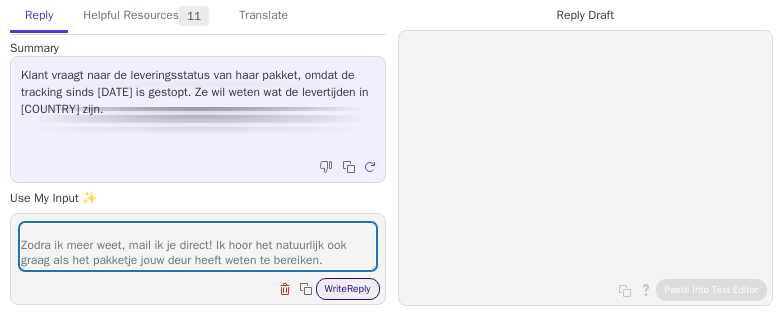 click on "Write  Reply" at bounding box center [348, 289] 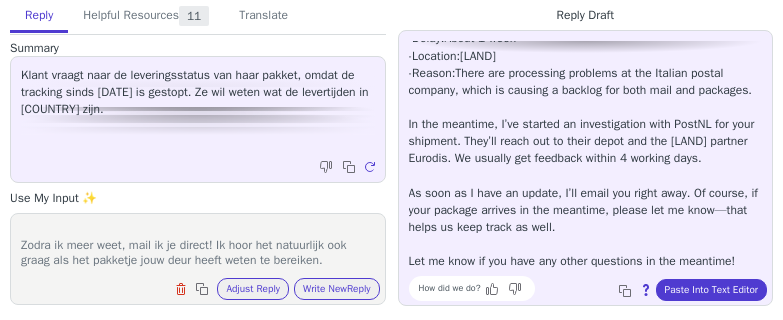scroll, scrollTop: 0, scrollLeft: 0, axis: both 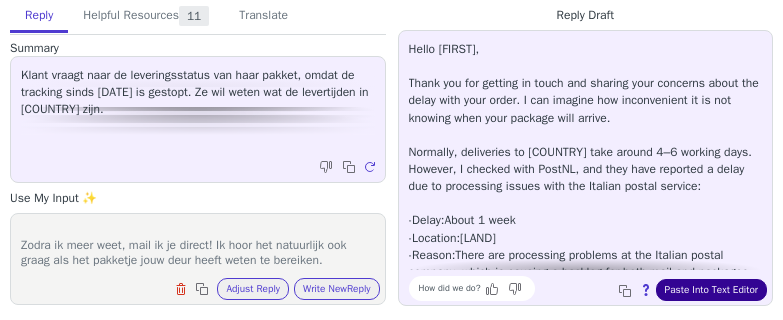 click on "Paste Into Text Editor" at bounding box center [711, 290] 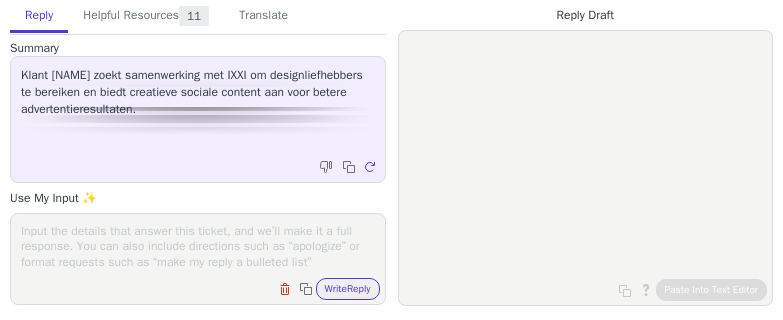 scroll, scrollTop: 0, scrollLeft: 0, axis: both 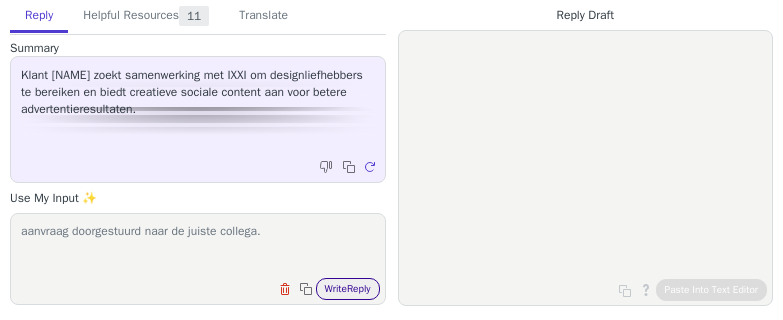 type on "aanvraag doorgestuurd naar de juiste collega." 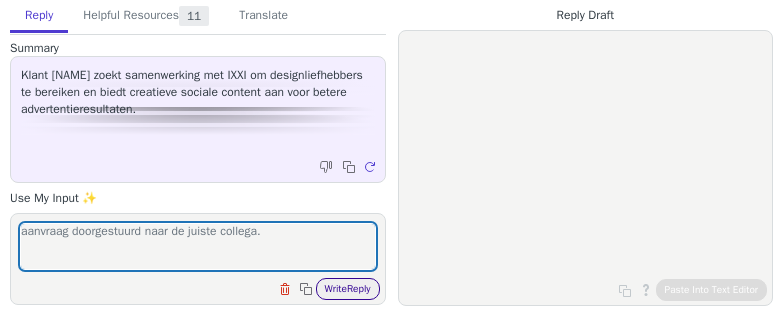 click on "Write  Reply" at bounding box center [348, 289] 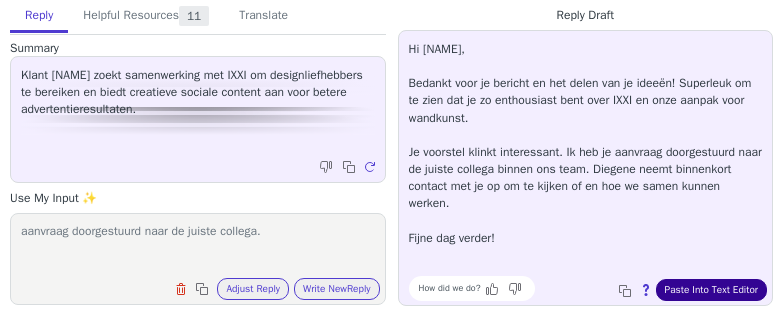 click on "Paste Into Text Editor" at bounding box center [711, 290] 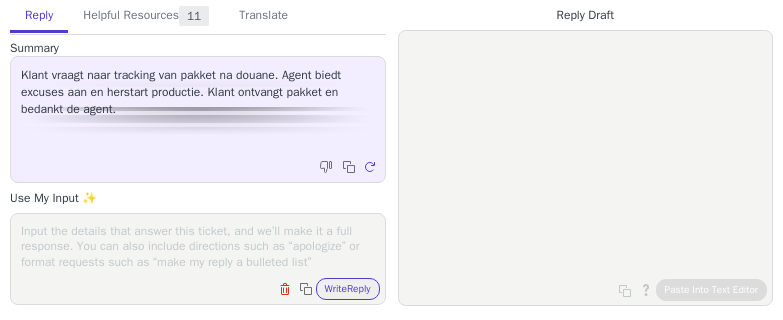 scroll, scrollTop: 0, scrollLeft: 0, axis: both 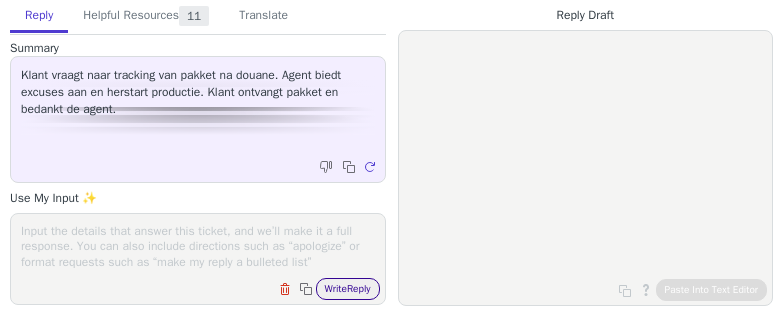 click on "Write  Reply" at bounding box center (348, 289) 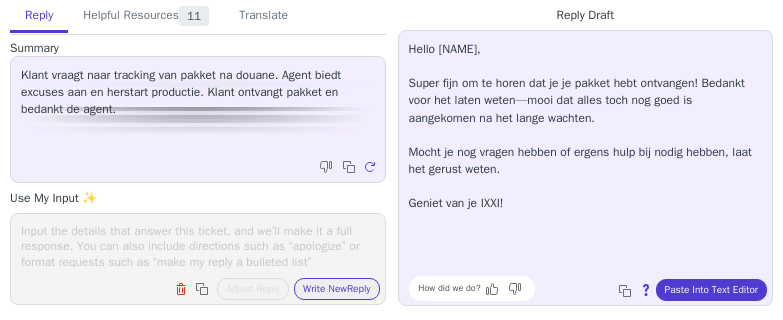 click at bounding box center [198, 246] 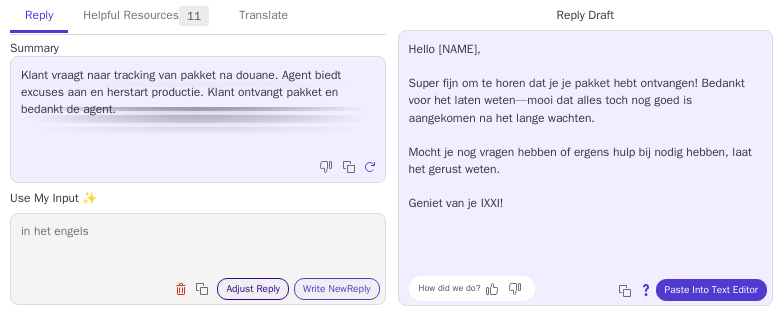 type on "in het engels" 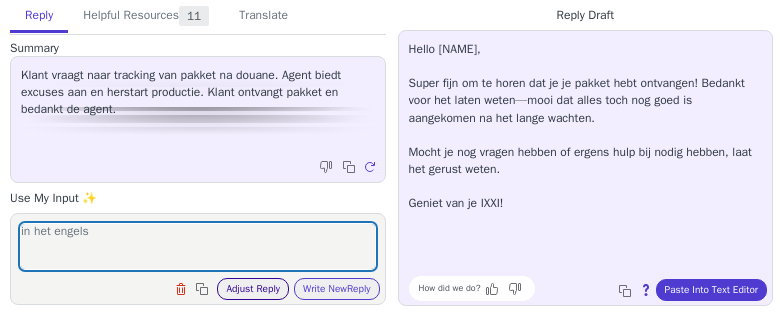 click on "Adjust Reply" at bounding box center (253, 289) 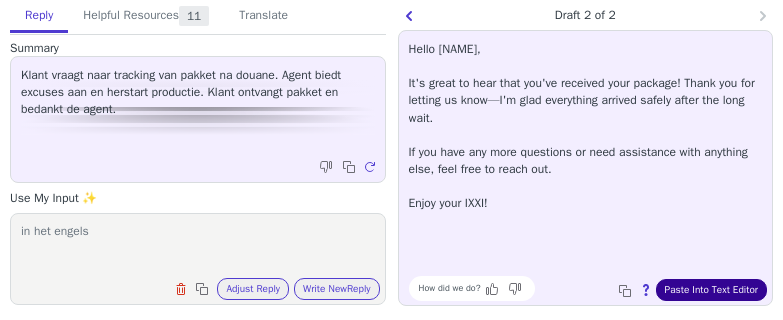 click on "Paste Into Text Editor" at bounding box center [711, 290] 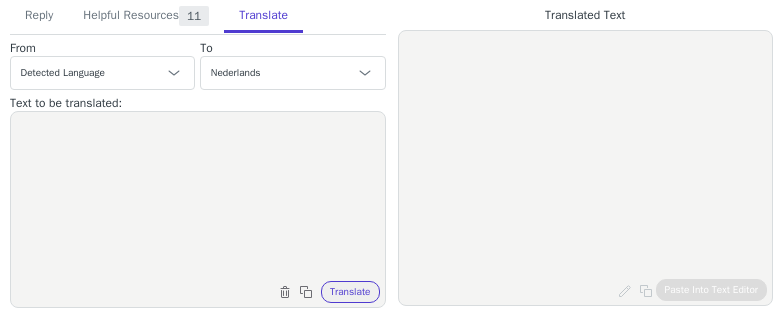 scroll, scrollTop: 0, scrollLeft: 0, axis: both 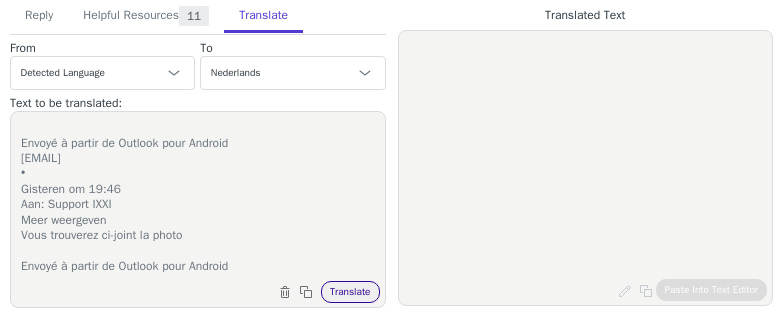 click on "Translate" at bounding box center (350, 292) 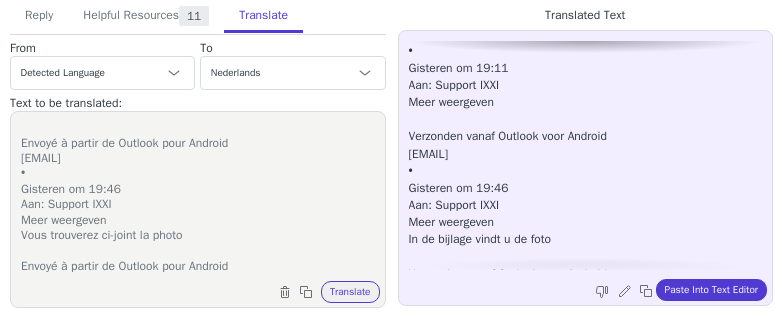 scroll, scrollTop: 96, scrollLeft: 0, axis: vertical 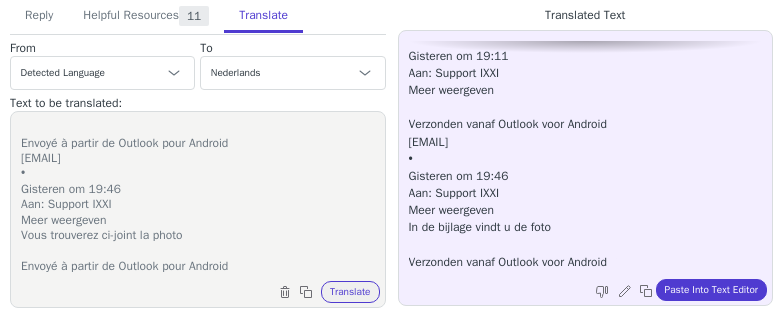 click on "Merci beaucoup de votre retour !
Envoyé à partir de Outlook pour Android
Nieuwe berichten
[EMAIL]
•
Gisteren om 19:11
Aan: Support IXXI
Meer weergeven
Envoyé à partir de Outlook pour Android
[EMAIL]
•
Gisteren om 19:46
Aan: Support IXXI
Meer weergeven
Vous trouverez ci-joint la photo
Envoyé à partir de Outlook pour Android" at bounding box center [198, 197] 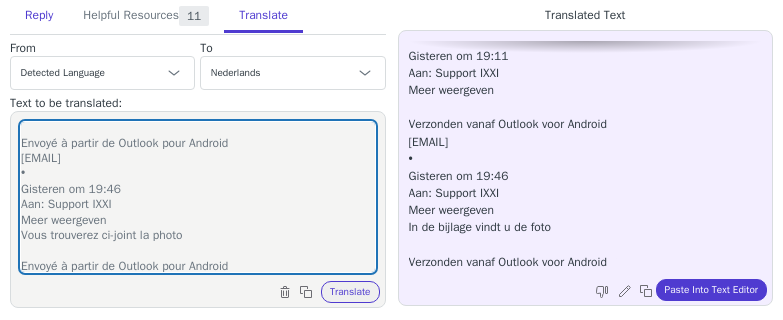 click on "Reply" at bounding box center (39, 16) 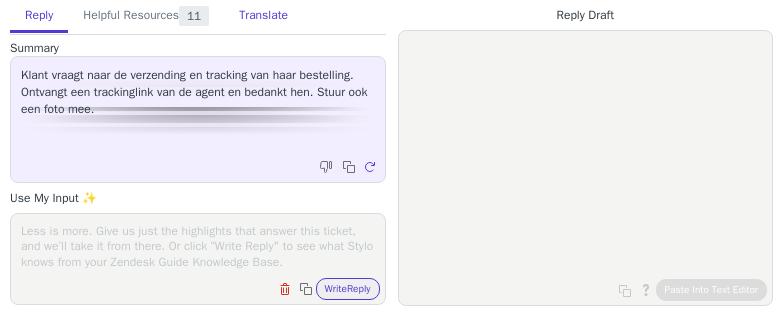 click on "Translate" at bounding box center [263, 16] 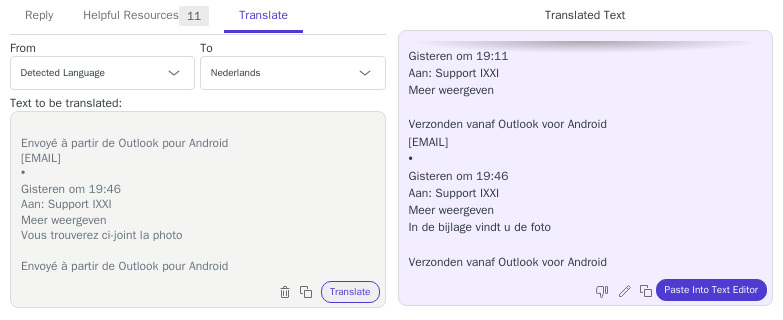 click on "Merci beaucoup de votre retour !
Envoyé à partir de Outlook pour Android
Nieuwe berichten
pauline.chabot15071987@outlook.fr
•
Gisteren om 19:11
Aan: Support IXXI
Meer weergeven
Envoyé à partir de Outlook pour Android
pauline.chabot15071987@outlook.fr
•
Gisteren om 19:46
Aan: Support IXXI
Meer weergeven
Vous trouverez ci-joint la photo
Envoyé à partir de Outlook pour Android" at bounding box center [198, 197] 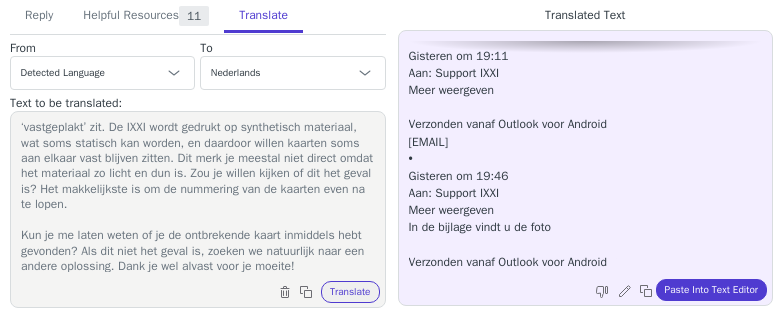scroll, scrollTop: 187, scrollLeft: 0, axis: vertical 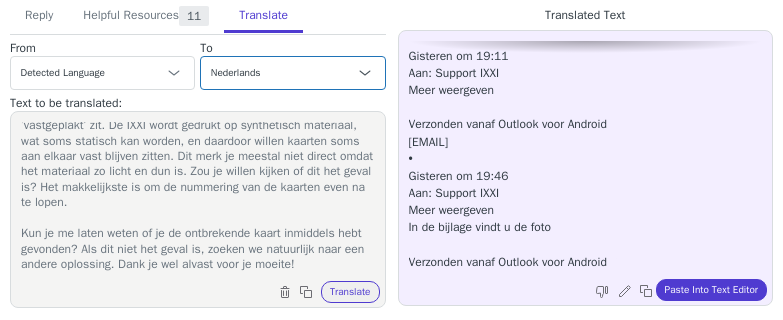 type on "Bonjour,
Wat vervelend dat je bestelling niet compleet blijkt! Goed dat je contact met ons opneemt, we gaan dit natuurlijk zo snel mogelijk oplossen.
Voor alle zekerheid wil ik eerst even iets bij je checken. In principe is het binnen ons productieproces namelijk niet mogelijk dat er een kaart niet afgedrukt wordt of zomaar kwijtraakt. Wat vaak voorkomt, is dat de missende kaart aan de kaart ervoor of erna ‘vastgeplakt’ zit. De IXXI wordt gedrukt op synthetisch materiaal, wat soms statisch kan worden, en daardoor willen kaarten soms aan elkaar vast blijven zitten. Dit merk je meestal niet direct omdat het materiaal zo licht en dun is. Zou je willen kijken of dit het geval is? Het makkelijkste is om de nummering van de kaarten even na te lopen.
Kun je me laten weten of je de ontbrekende kaart inmiddels hebt gevonden? Als dit niet het geval is, zoeken we natuurlijk naar een andere oplossing. Dank je wel alvast voor je moeite!" 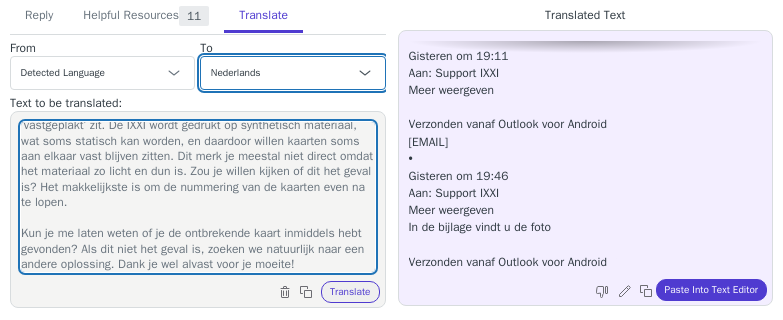 click on "Czech English Danish Nederlands Frans - français French (Canada) Duits - Deutsch Italian Japanese Korean Norwegian Polish Portuguese Portuguese (Brazil) Slovak Spanish Swedish Engels (Verenigd Koninkrijk) - English (United Kingdom)" at bounding box center (292, 73) 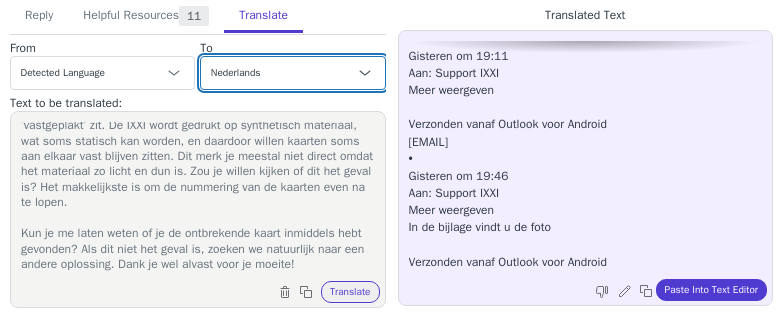 select on "fr" 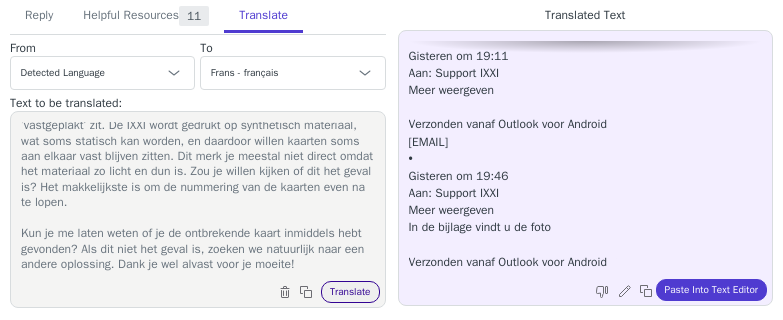 click on "Translate" at bounding box center [350, 292] 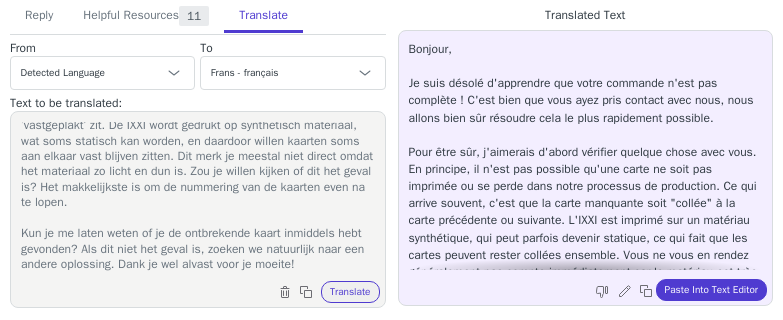 scroll, scrollTop: 147, scrollLeft: 0, axis: vertical 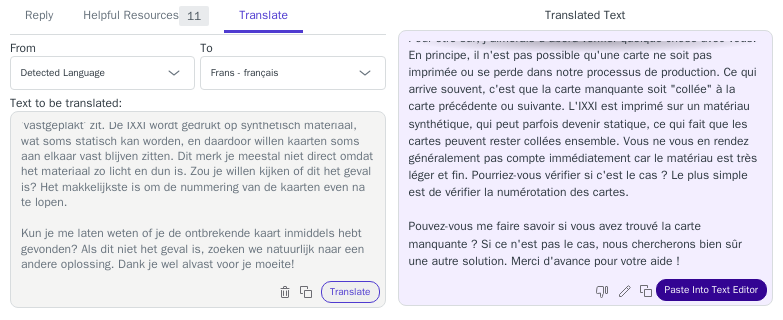 click on "Paste Into Text Editor" at bounding box center [711, 290] 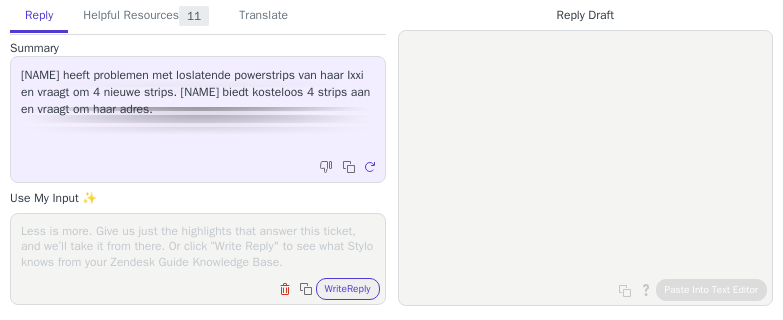 scroll, scrollTop: 0, scrollLeft: 0, axis: both 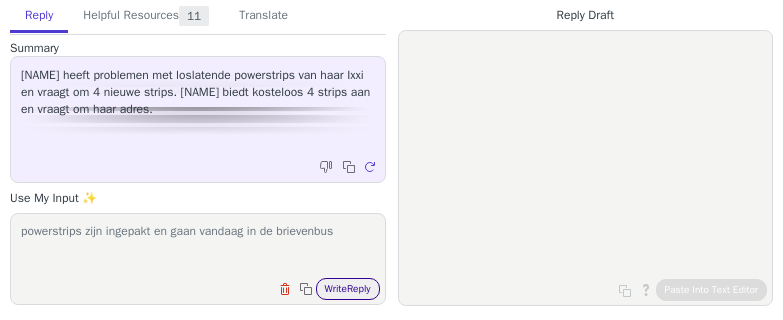 type on "powerstrips zijn ingepakt en gaan vandaag in de brievenbus" 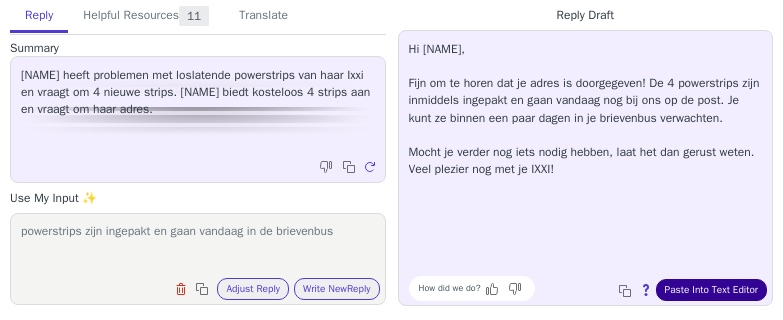 click on "Paste Into Text Editor" at bounding box center [711, 290] 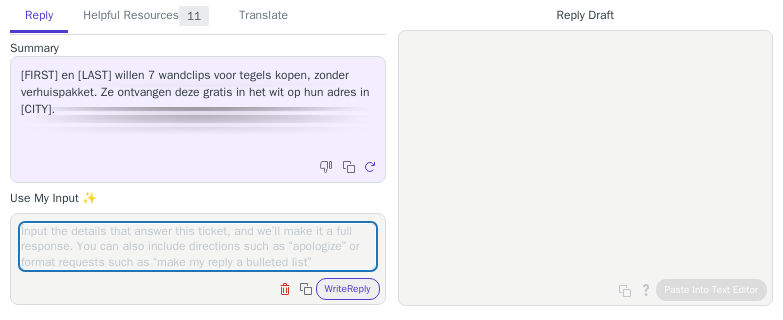 scroll, scrollTop: 0, scrollLeft: 0, axis: both 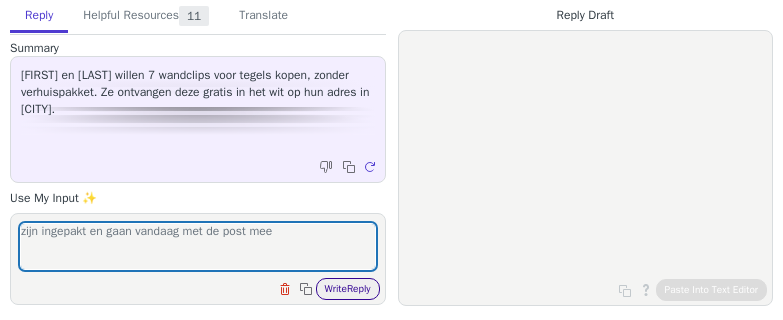 type on "zijn ingepakt en gaan vandaag met de post mee" 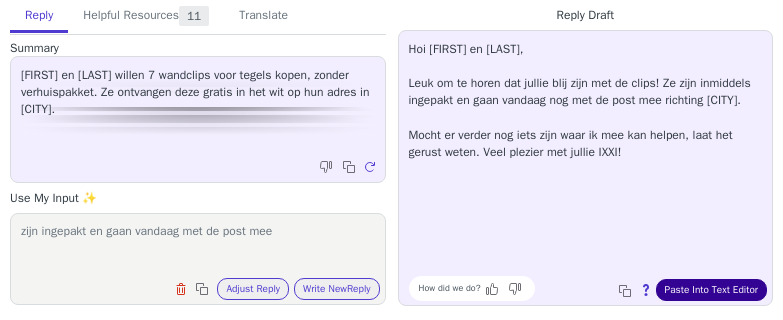 click on "Paste Into Text Editor" at bounding box center (711, 290) 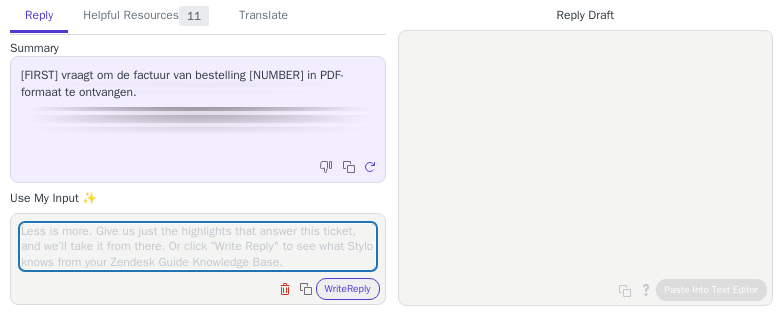 scroll, scrollTop: 0, scrollLeft: 0, axis: both 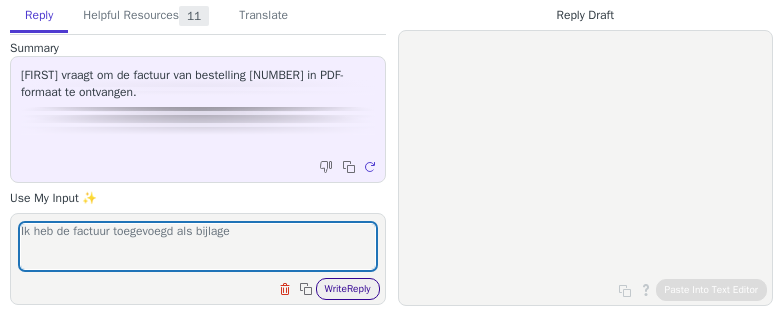 type on "Ik heb de factuur toegevoegd als bijlage" 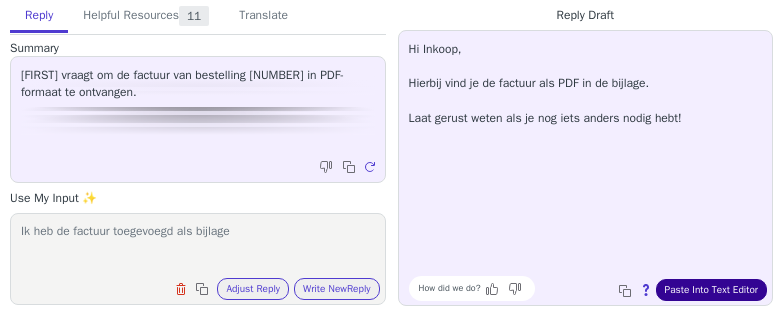 click on "Paste Into Text Editor" at bounding box center [711, 290] 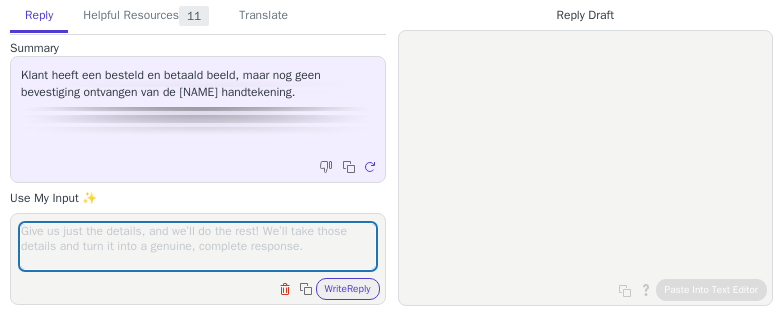 click at bounding box center (198, 246) 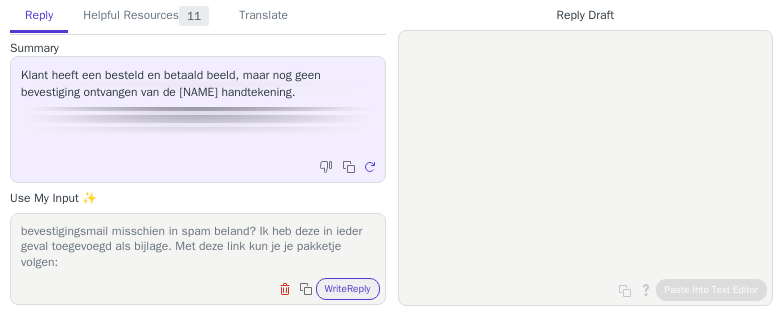 click on "bevestigingsmail misschien in spam beland? Ik heb deze in ieder geval toegevoegd als bijlage. Met deze link kun je je pakketje volgen:" at bounding box center [198, 246] 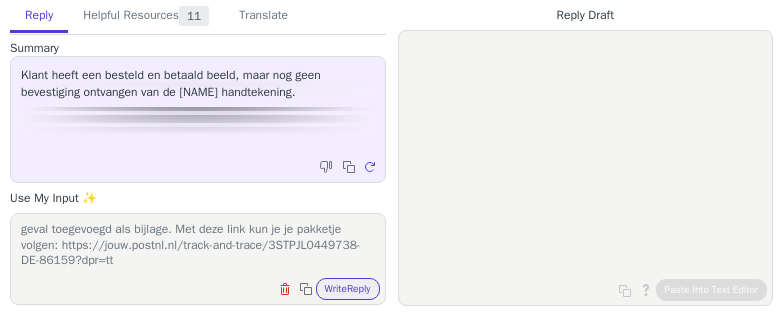 scroll, scrollTop: 45, scrollLeft: 0, axis: vertical 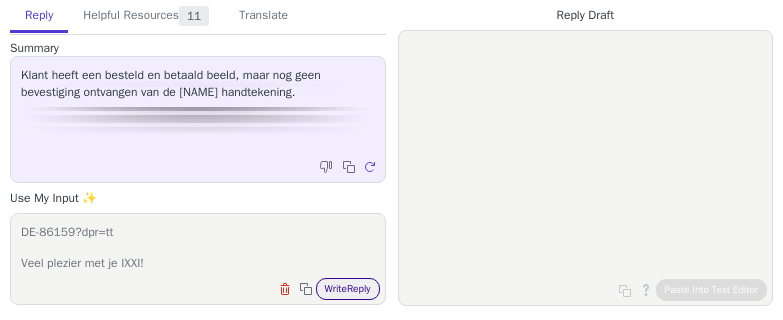type on "bevestigingsmail misschien in spam beland? Ik heb deze in ieder geval toegevoegd als bijlage. Met deze link kun je je pakketje volgen: https://jouw.postnl.nl/track-and-trace/3STPJL0449738-DE-86159?dpr=tt
Veel plezier met je IXXI!" 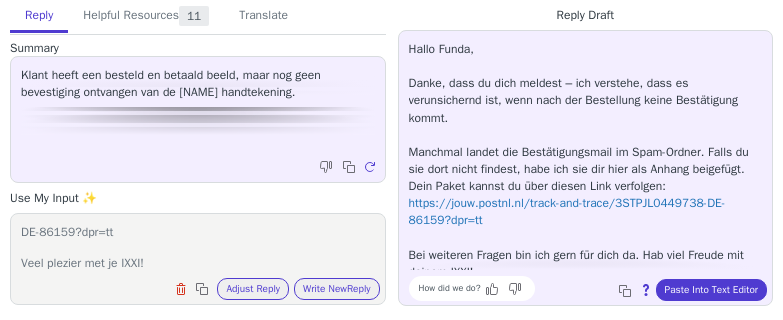scroll, scrollTop: 27, scrollLeft: 0, axis: vertical 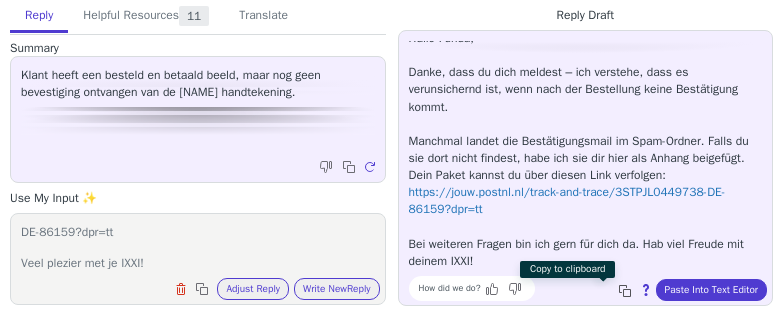 click at bounding box center [627, 293] 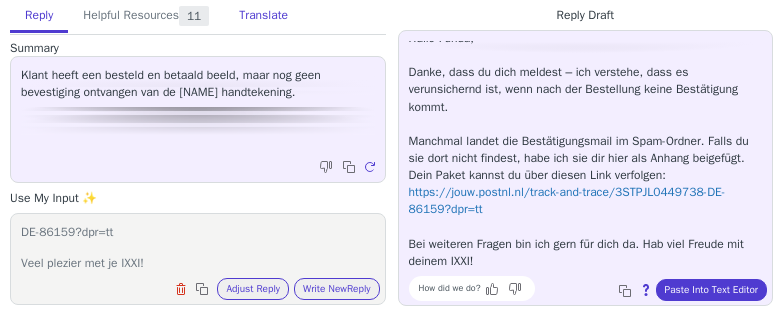 click on "Translate" at bounding box center (263, 16) 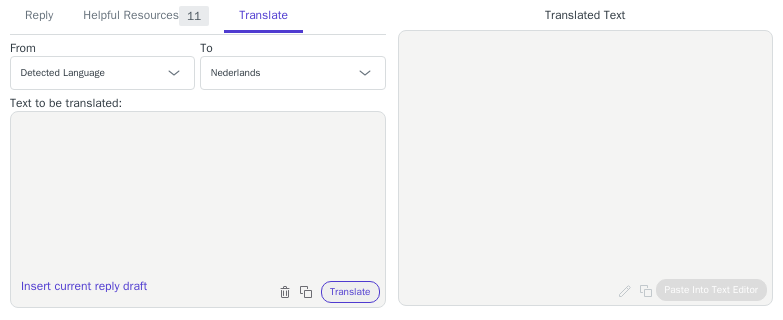 click at bounding box center (198, 197) 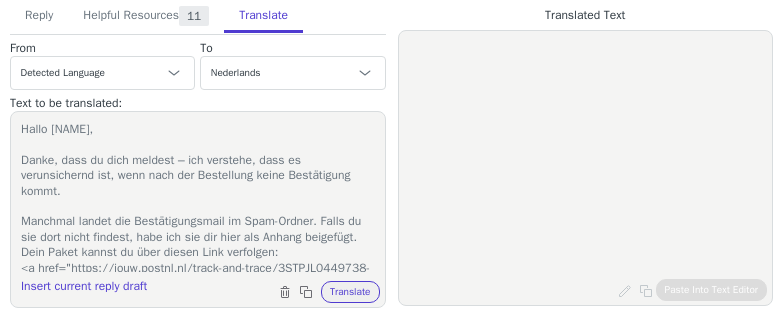 scroll, scrollTop: 110, scrollLeft: 0, axis: vertical 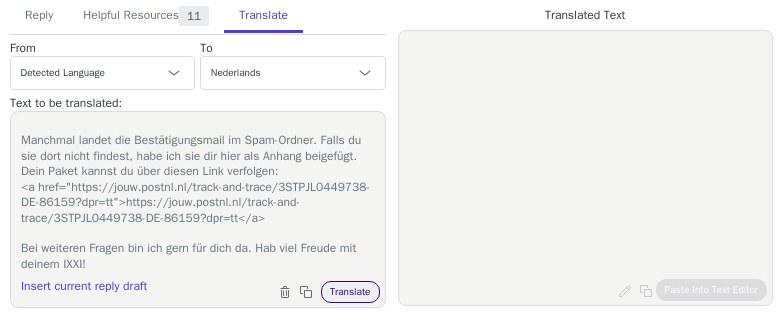 type on "Hallo Funda,
Danke, dass du dich meldest – ich verstehe, dass es verunsichernd ist, wenn nach der Bestellung keine Bestätigung kommt.
Manchmal landet die Bestätigungsmail im Spam-Ordner. Falls du sie dort nicht findest, habe ich sie dir hier als Anhang beigefügt.
Dein Paket kannst du über diesen Link verfolgen:
<a href="https://jouw.postnl.nl/track-and-trace/3STPJL0449738-DE-86159?dpr=tt">https://jouw.postnl.nl/track-and-trace/3STPJL0449738-DE-86159?dpr=tt</a>
Bei weiteren Fragen bin ich gern für dich da. Hab viel Freude mit deinem IXXI!" 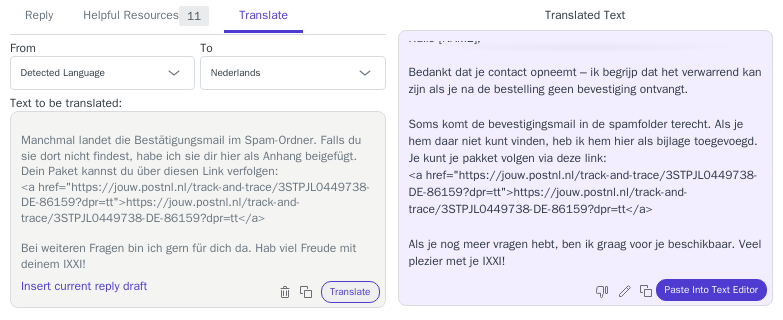 scroll, scrollTop: 62, scrollLeft: 0, axis: vertical 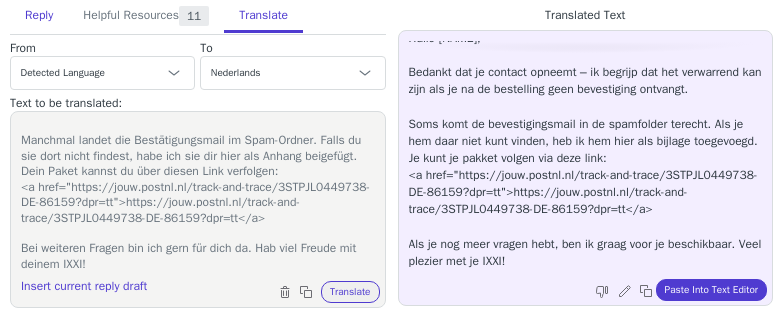 click on "Reply" at bounding box center [39, 16] 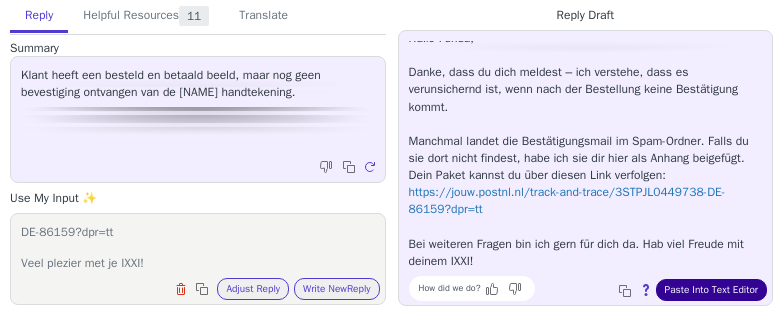 click on "Paste Into Text Editor" at bounding box center [711, 290] 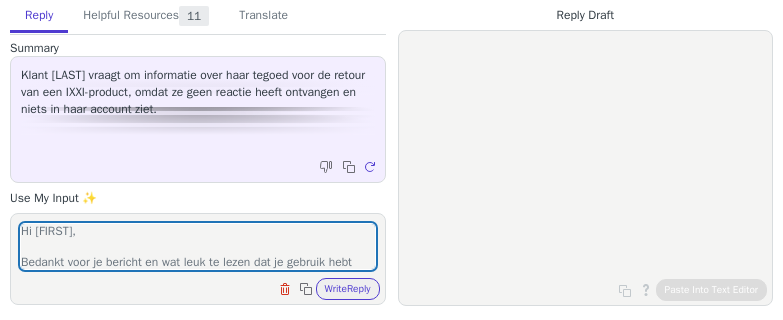 scroll, scrollTop: 0, scrollLeft: 0, axis: both 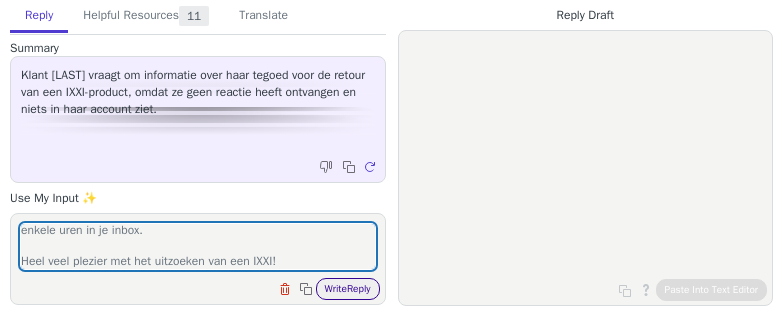 type on "Hi [FIRST],
Bedankt voor je bericht en wat leuk te lezen dat je gebruik hebt gemaakt van onze recycle-actie!
Ik zie inderdaad terug dat we IXXI op [DATE] hebben ontvangen, en daarvan zou je per mail bericht ontvangen moeten hebben. Jouw persoonlijke code is namelijk [CODE]. Ik heb zojuist de mail nogmaals verzonden, als het goed is ontvang je deze binnen enkele uren in je inbox.
Heel veel plezier met het uitzoeken van een IXXI!" 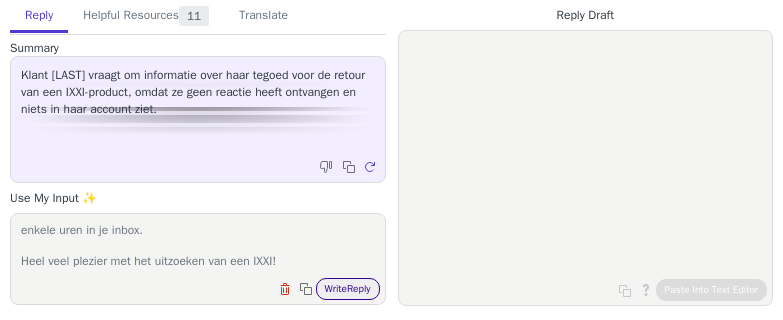 click on "Write  Reply" at bounding box center (348, 289) 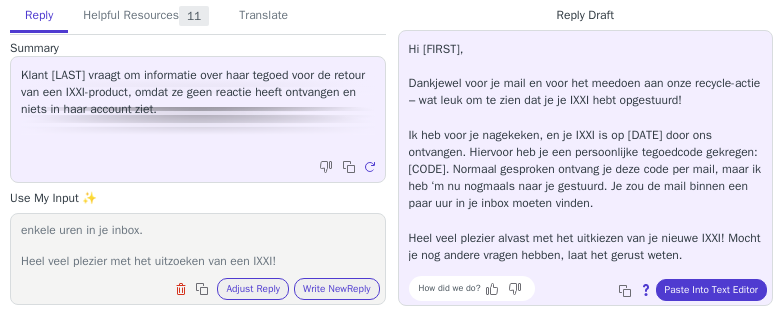 scroll, scrollTop: 45, scrollLeft: 0, axis: vertical 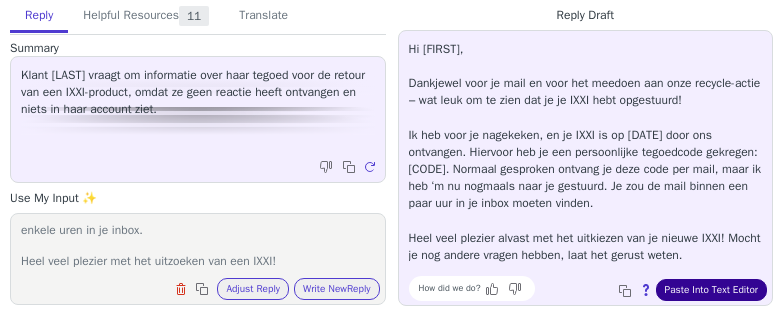 click on "Paste Into Text Editor" at bounding box center (711, 290) 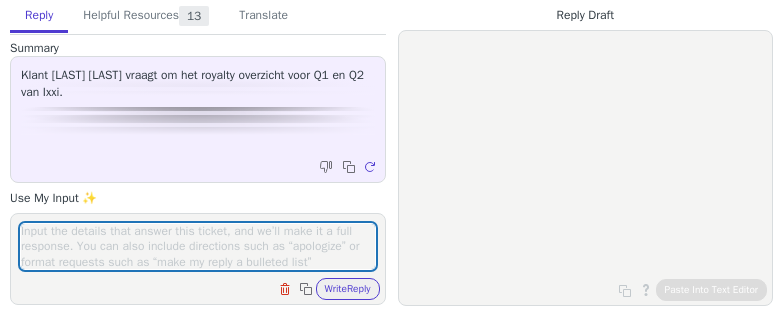 scroll, scrollTop: 0, scrollLeft: 0, axis: both 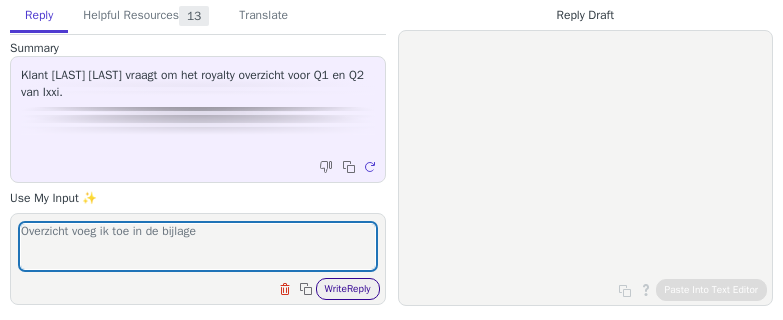 type on "Overzicht voeg ik toe in de bijlage" 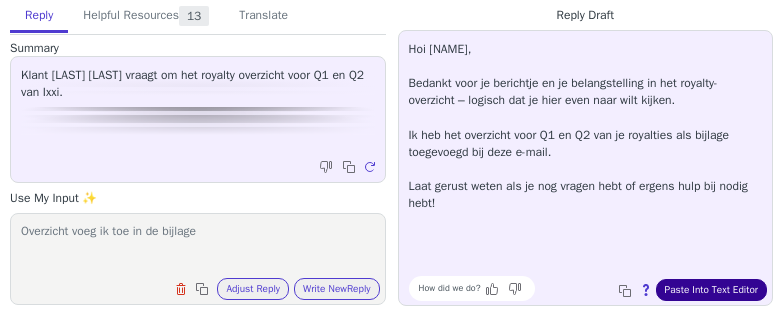 click on "Paste Into Text Editor" at bounding box center [711, 290] 